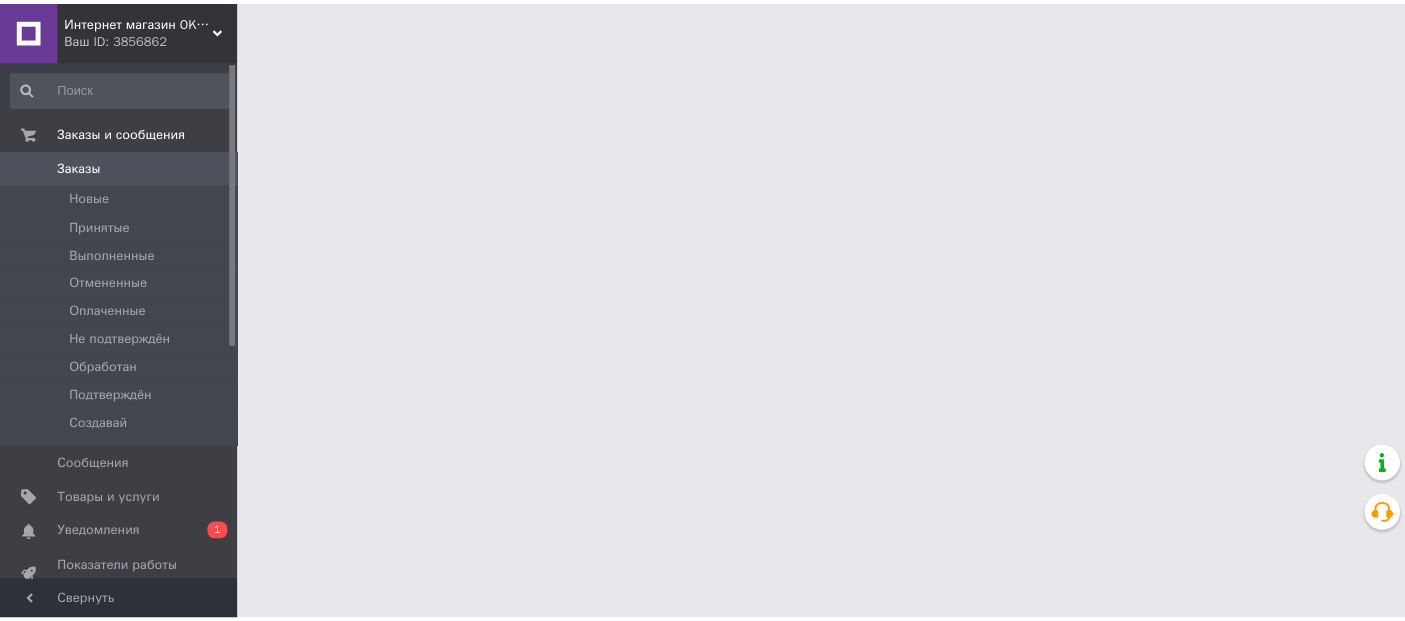 scroll, scrollTop: 0, scrollLeft: 0, axis: both 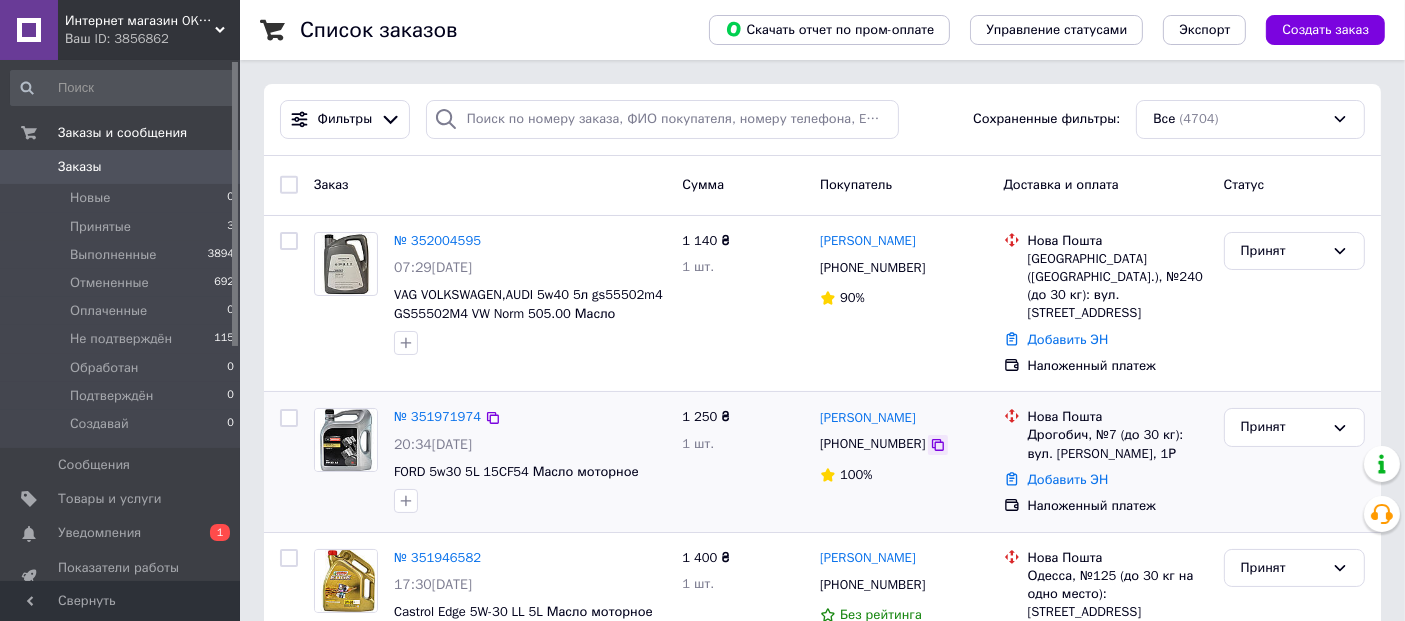 click 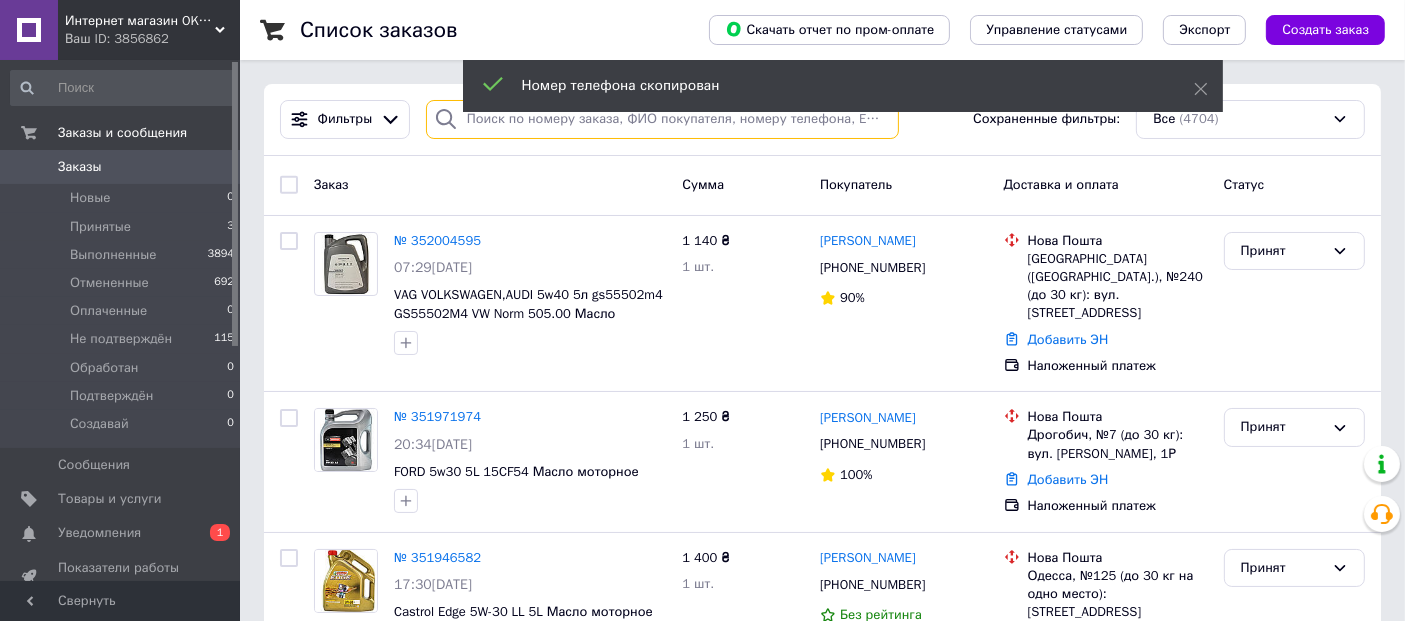 paste on "[PHONE_NUMBER]" 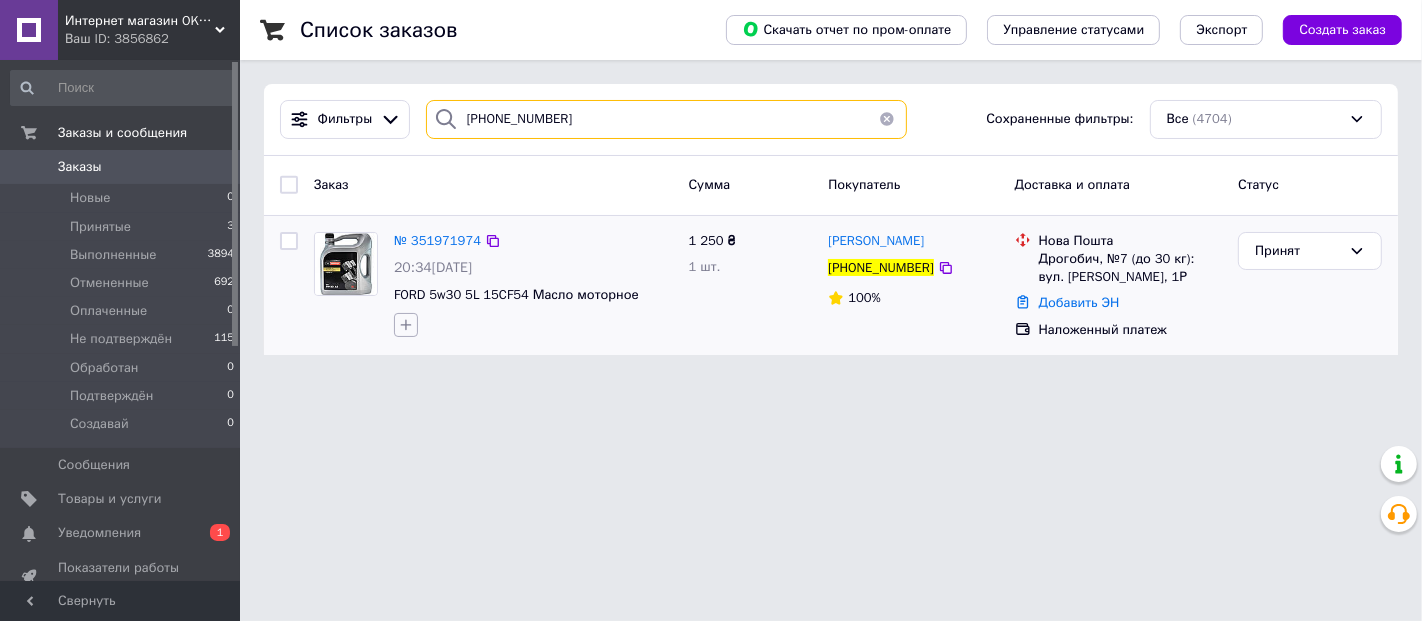 type on "[PHONE_NUMBER]" 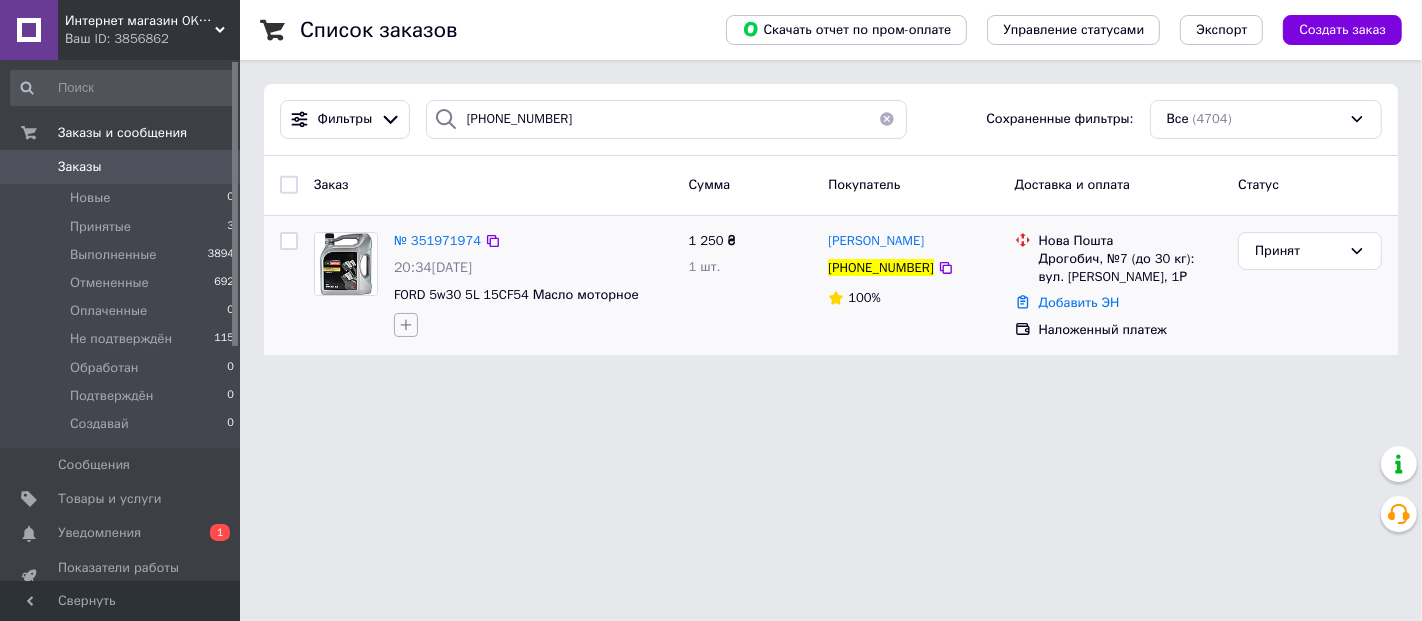click 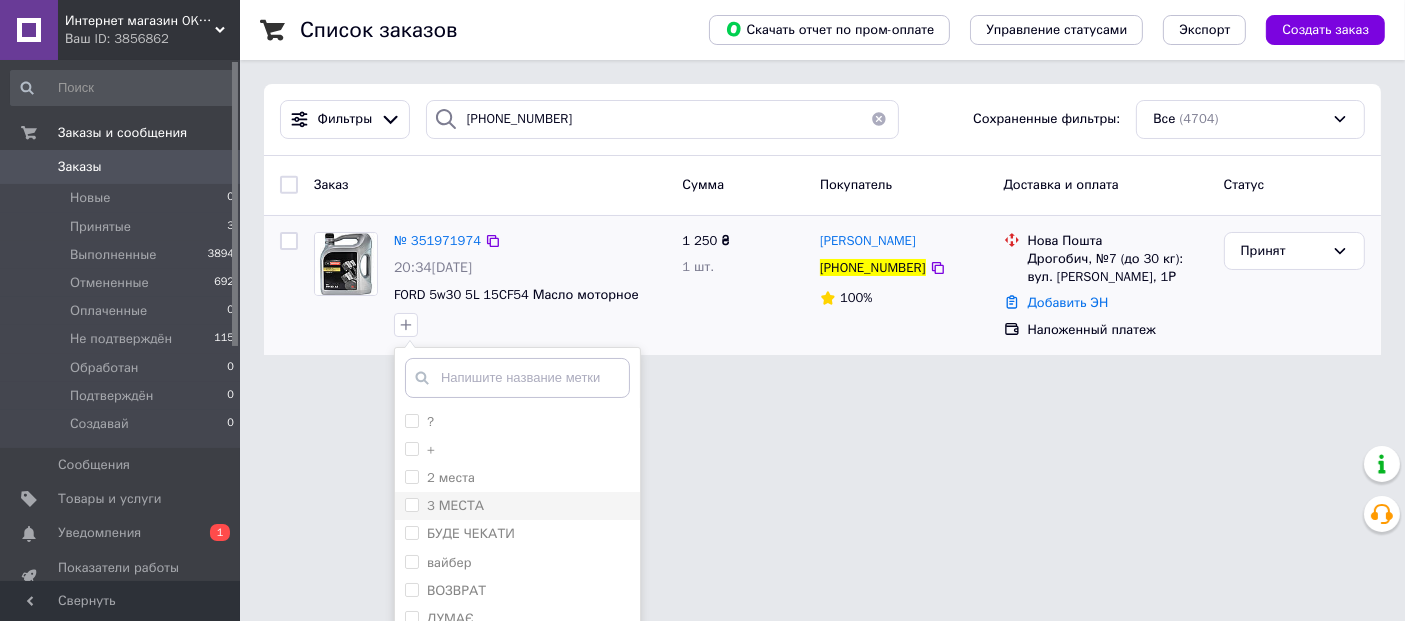 scroll, scrollTop: 185, scrollLeft: 0, axis: vertical 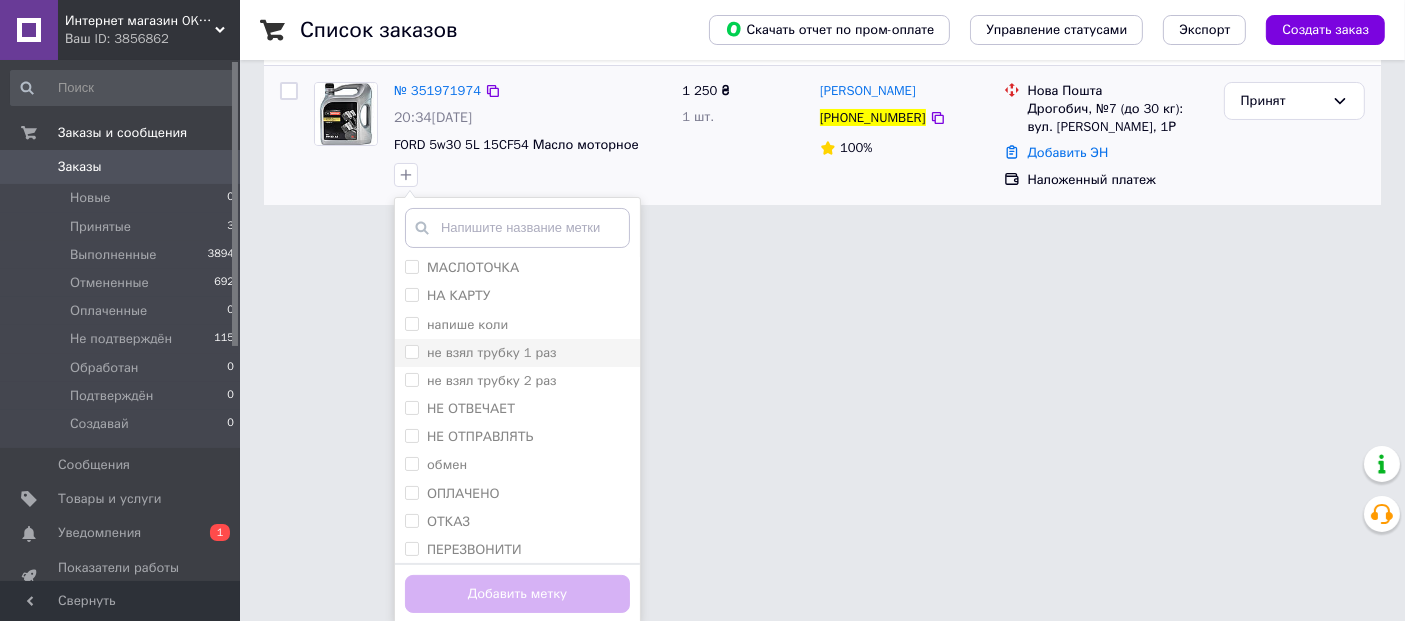 click on "не взял трубку 1 раз" at bounding box center (492, 352) 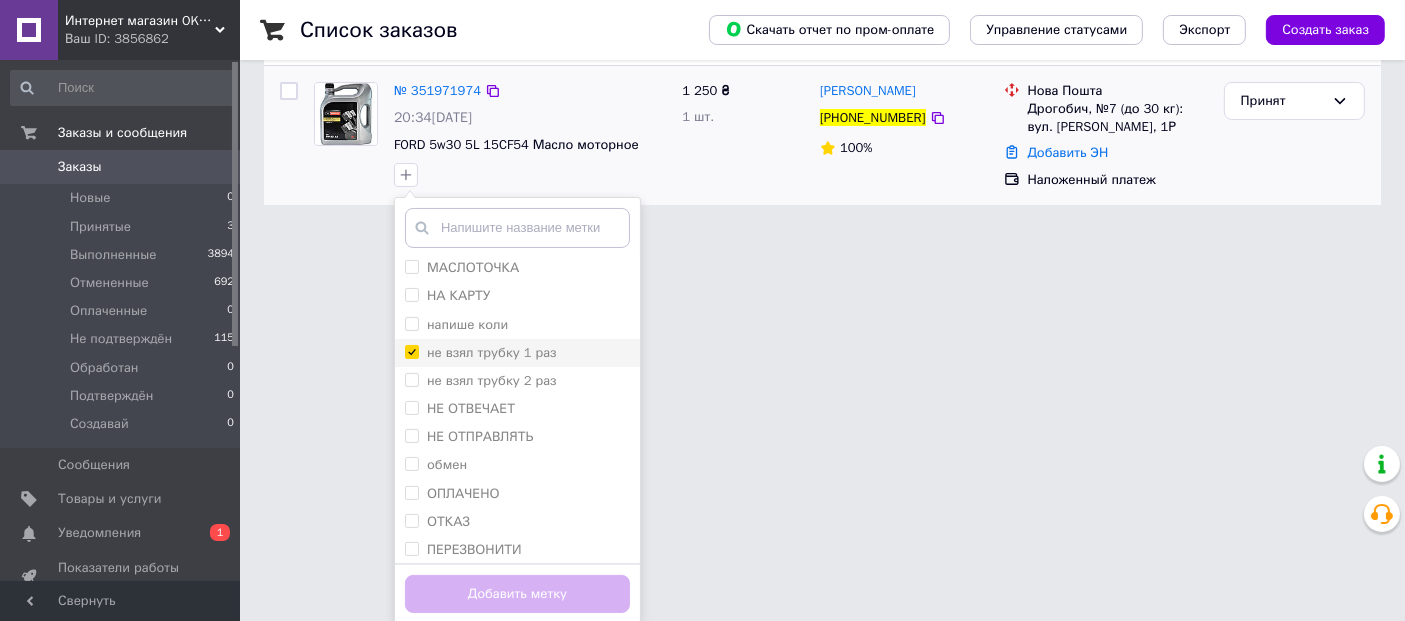 checkbox on "true" 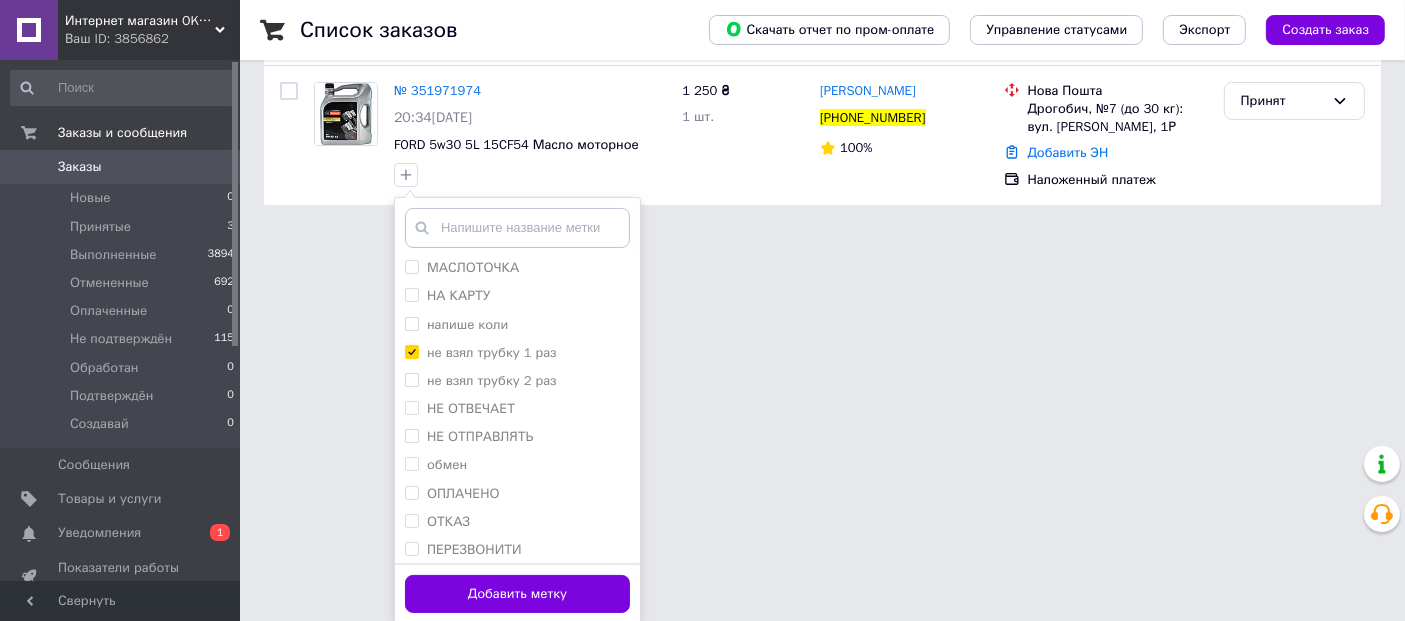 drag, startPoint x: 533, startPoint y: 592, endPoint x: 608, endPoint y: 555, distance: 83.630135 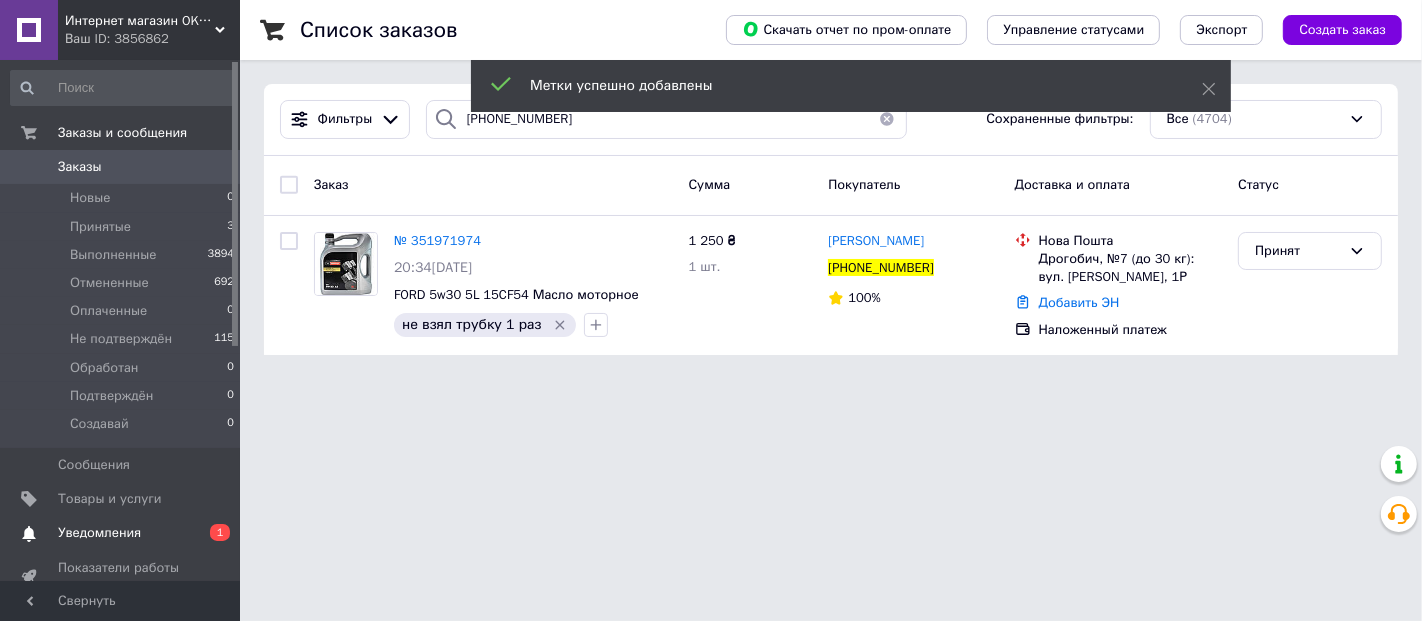 click on "Уведомления" at bounding box center (99, 533) 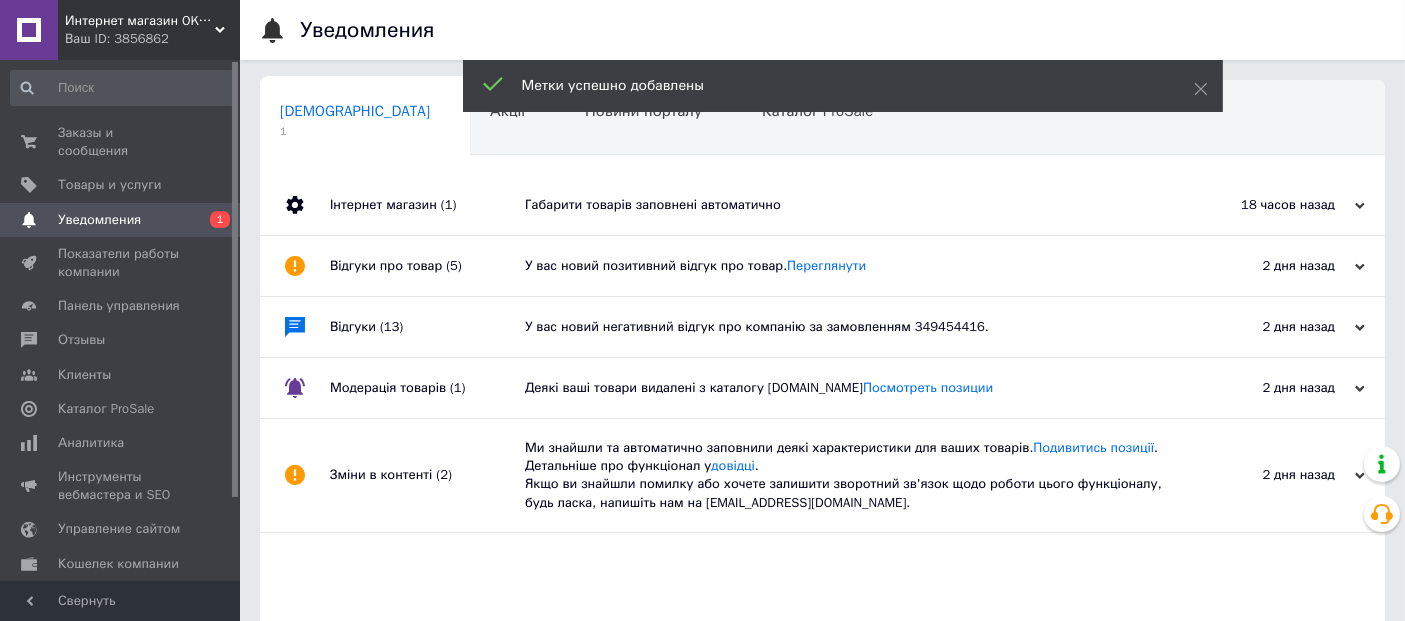 click on "Габарити товарів заповнені автоматично" at bounding box center (845, 205) 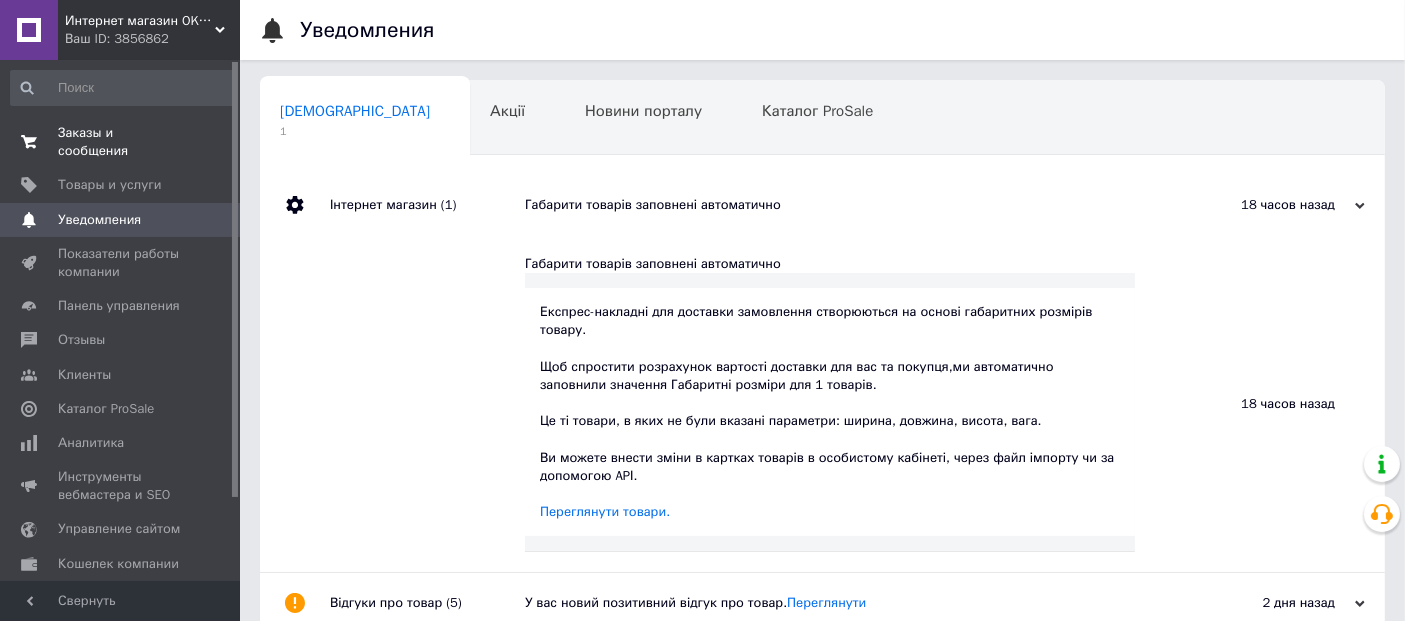 click on "Заказы и сообщения" at bounding box center (121, 142) 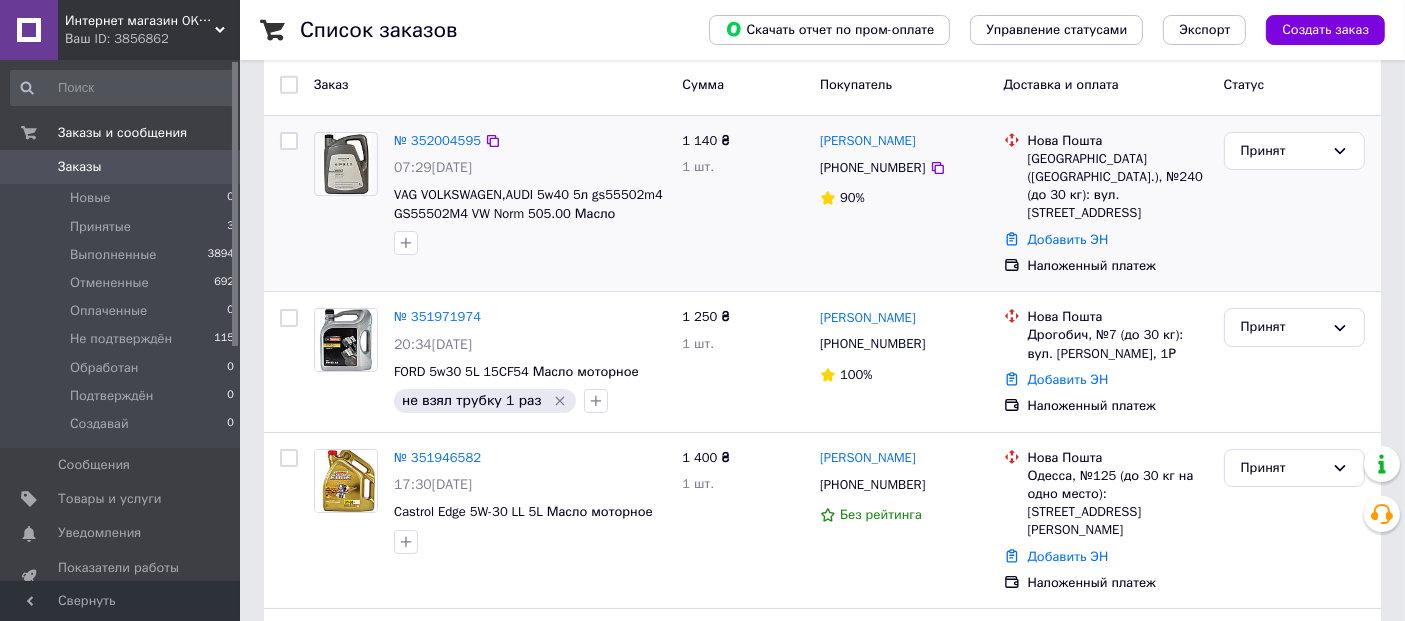 scroll, scrollTop: 185, scrollLeft: 0, axis: vertical 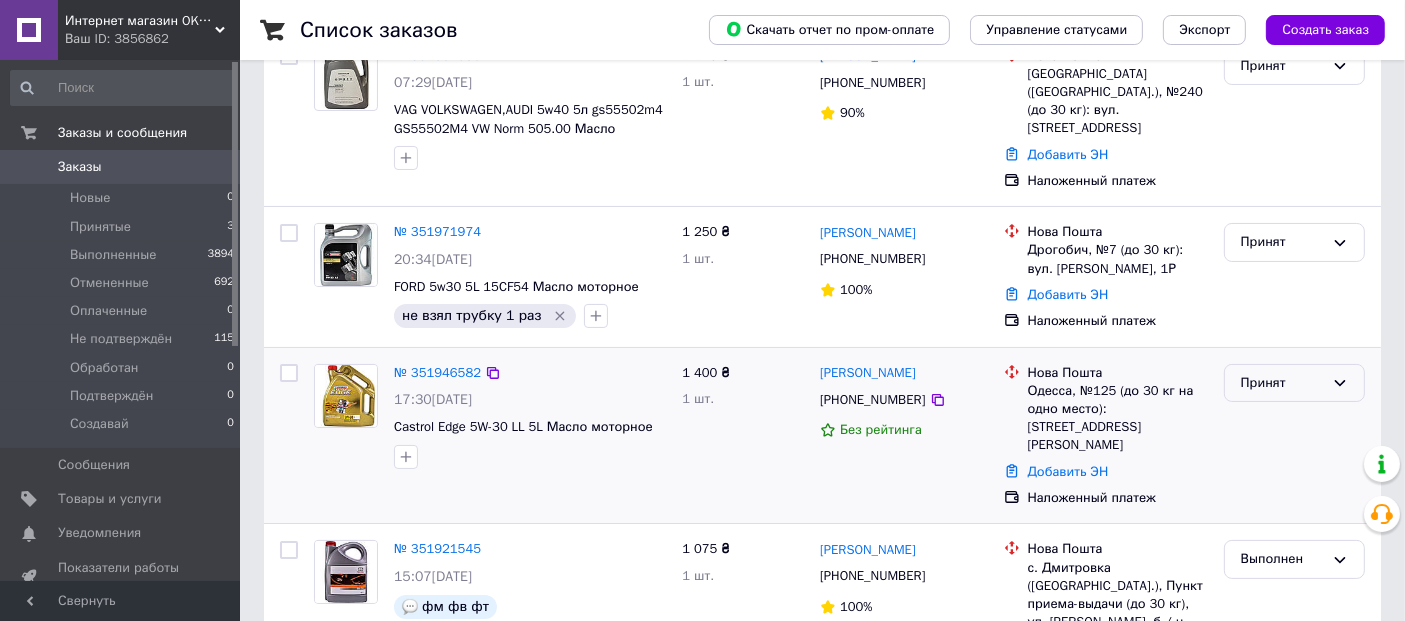 click on "Принят" at bounding box center (1282, 383) 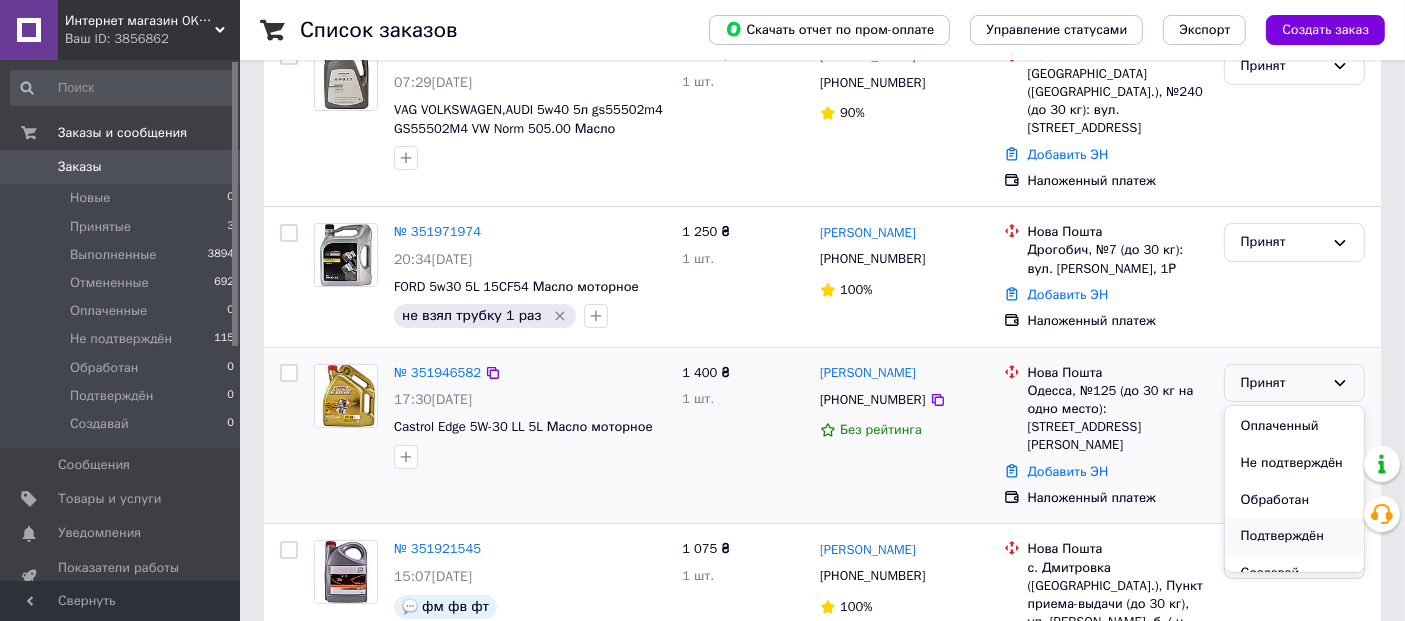 scroll, scrollTop: 90, scrollLeft: 0, axis: vertical 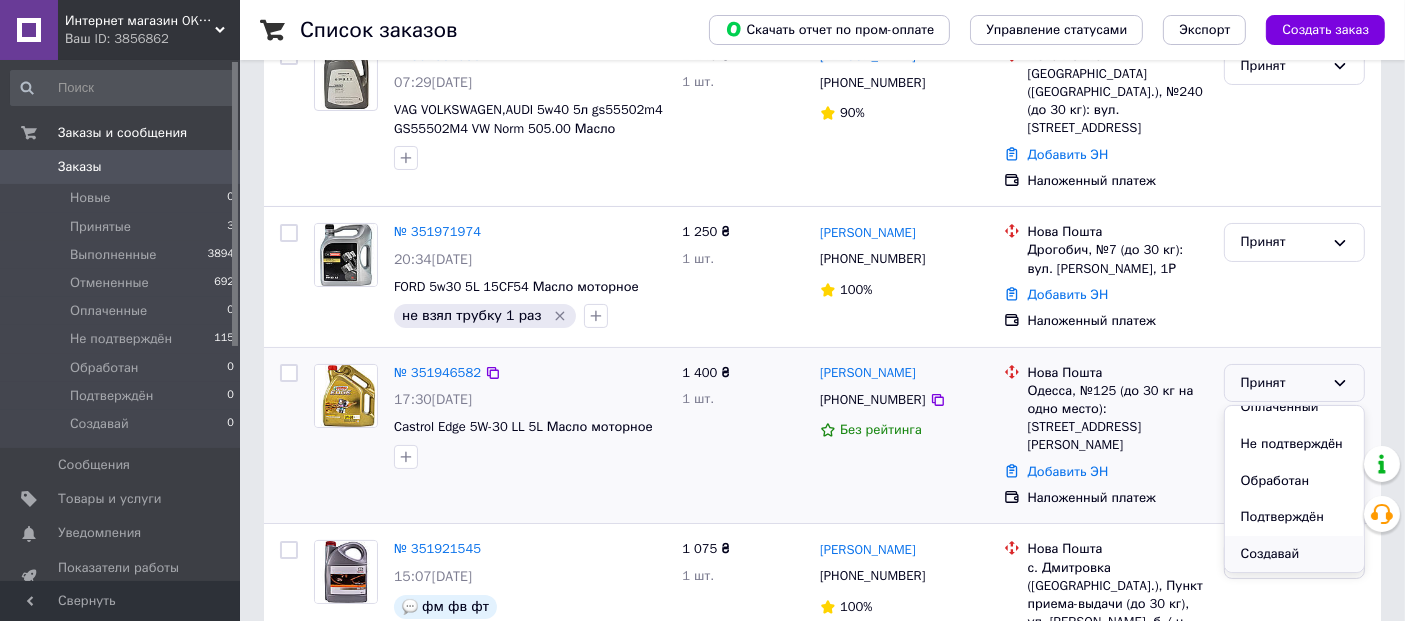 click on "Создавай" at bounding box center (1294, 554) 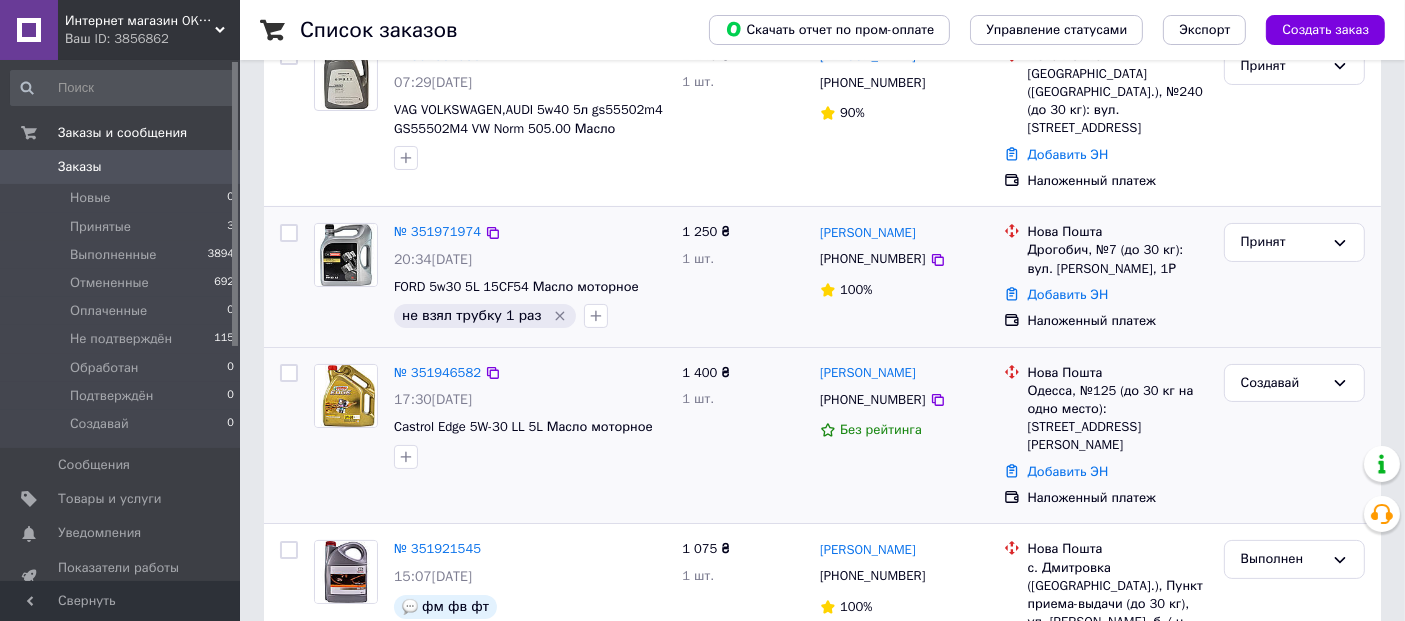 click 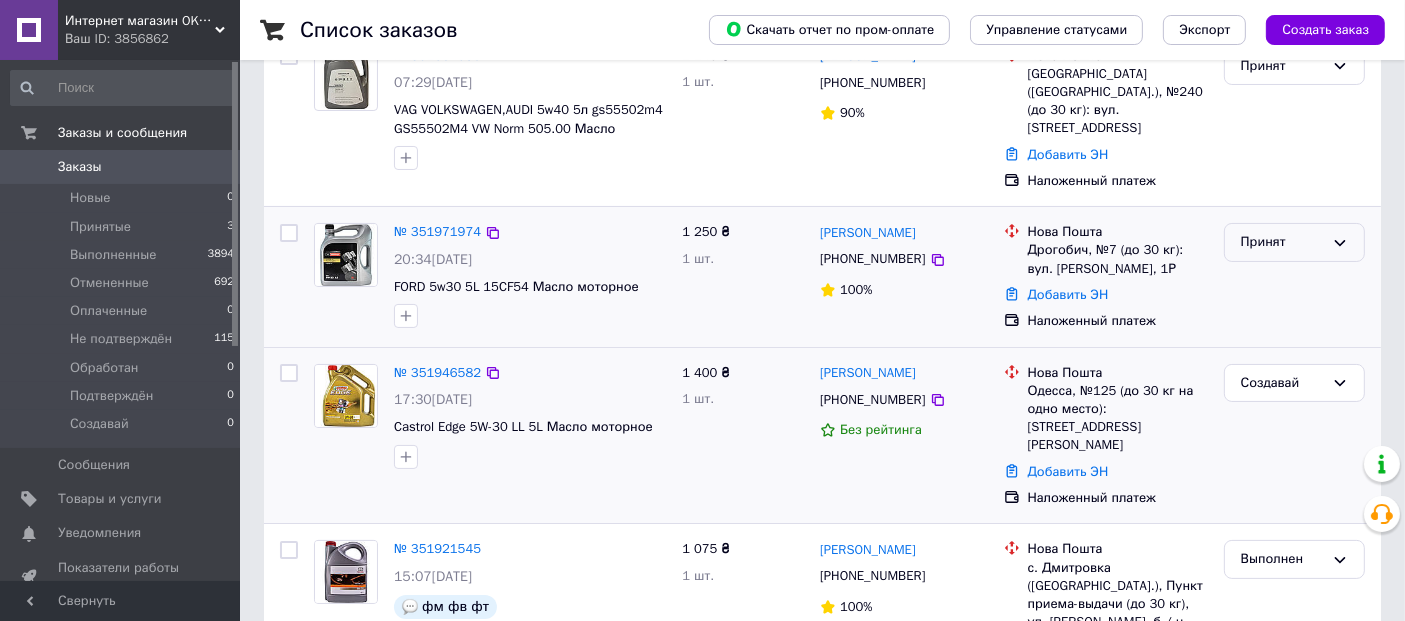 click on "Принят" at bounding box center (1294, 242) 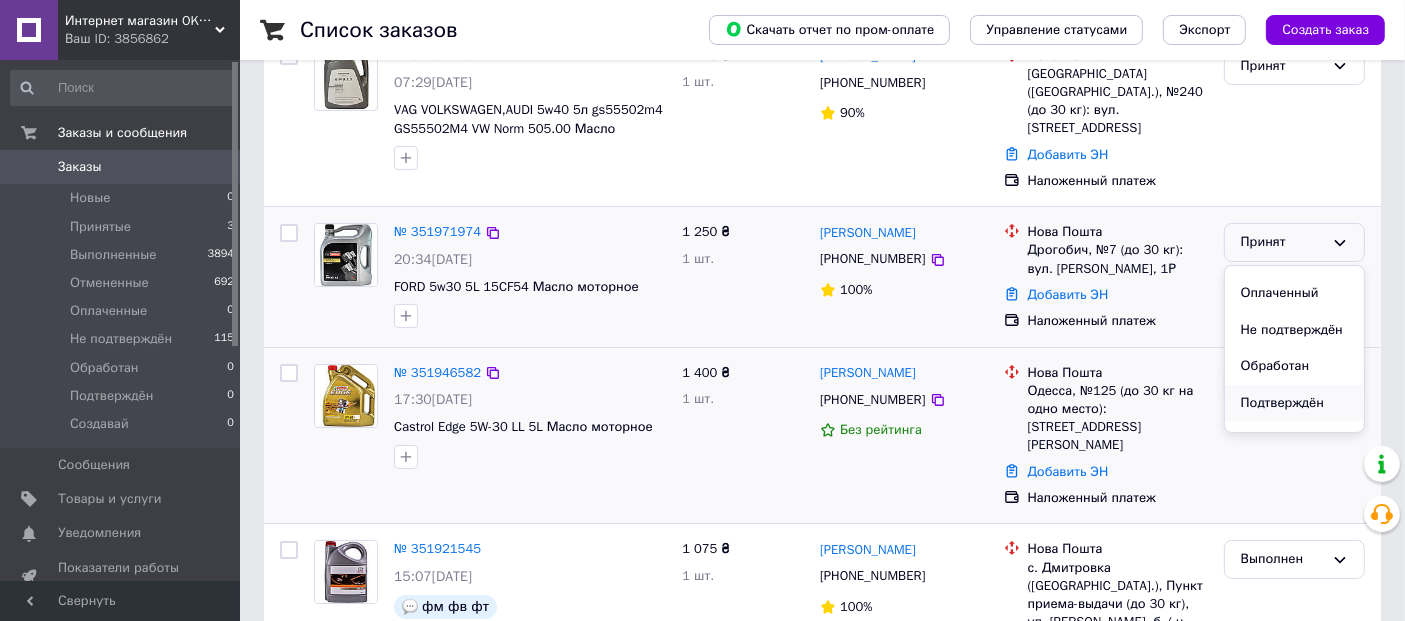 scroll, scrollTop: 90, scrollLeft: 0, axis: vertical 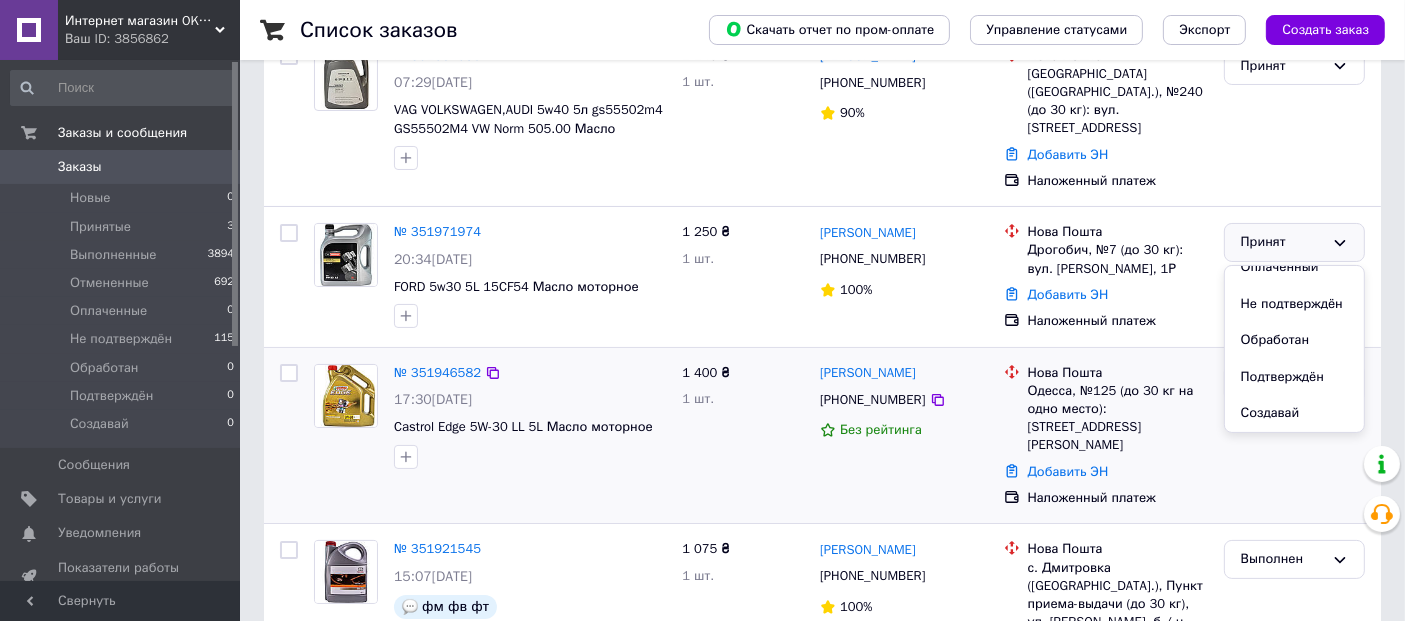 click on "Создавай" at bounding box center [1294, 413] 